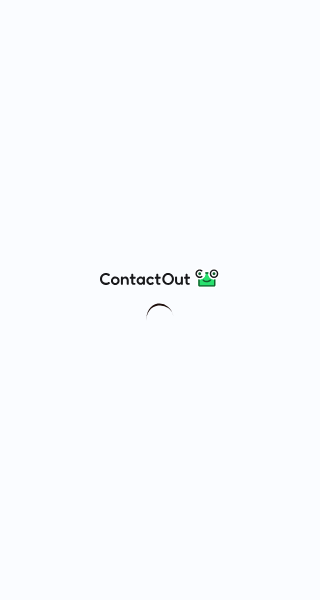 scroll, scrollTop: 0, scrollLeft: 0, axis: both 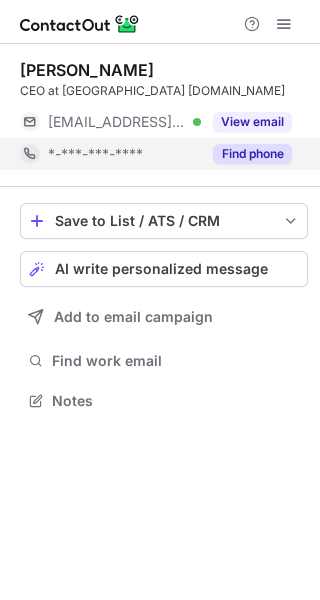 click on "Find phone" at bounding box center (252, 154) 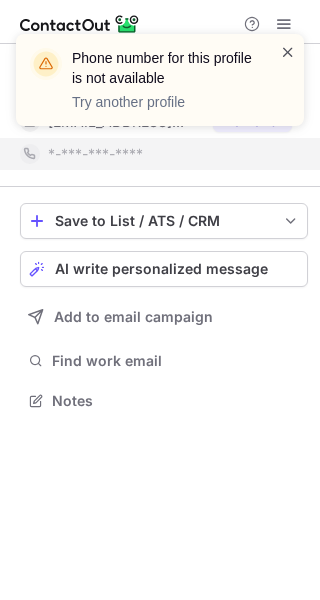 click at bounding box center [288, 52] 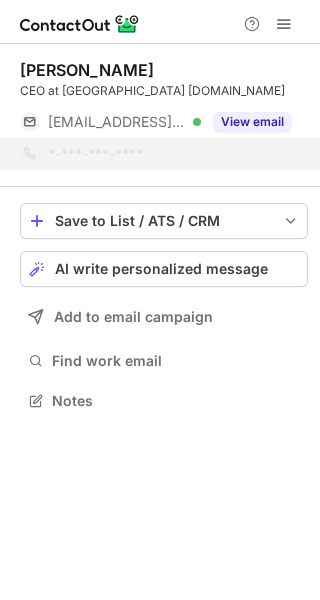 click on "Phone number for this profile is not available Try another profile" at bounding box center (160, 80) 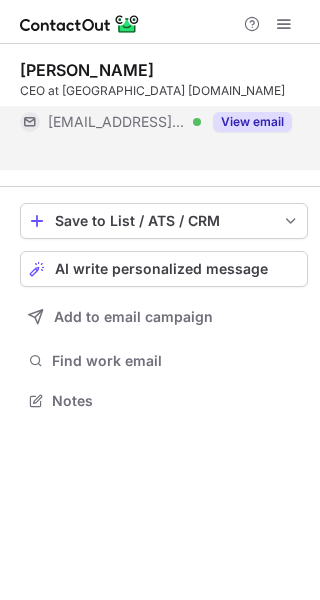 scroll, scrollTop: 354, scrollLeft: 320, axis: both 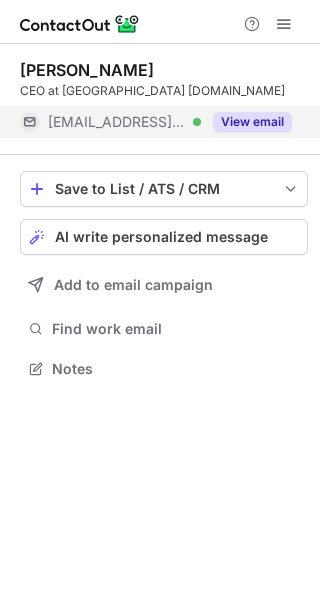 click on "View email" at bounding box center [252, 122] 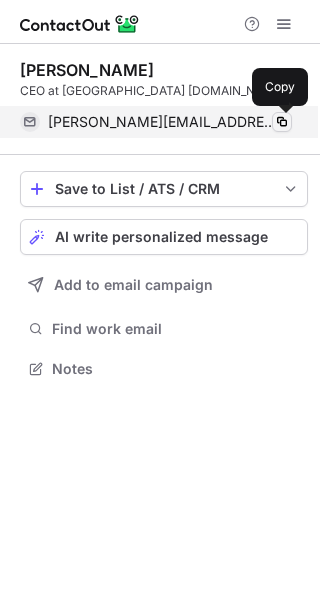 click at bounding box center [282, 122] 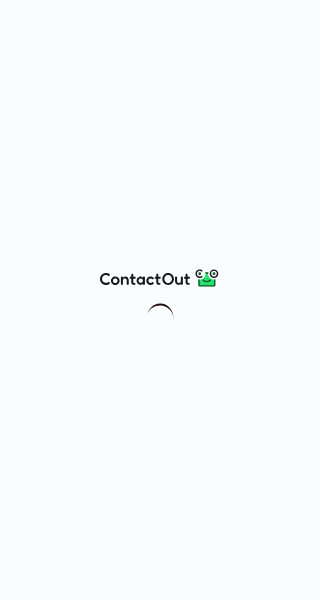 scroll, scrollTop: 0, scrollLeft: 0, axis: both 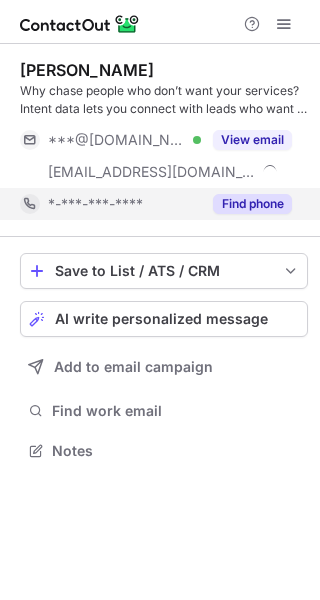 click on "Find phone" at bounding box center [252, 204] 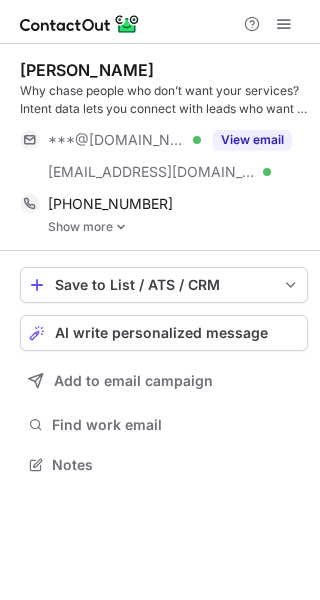 scroll, scrollTop: 9, scrollLeft: 10, axis: both 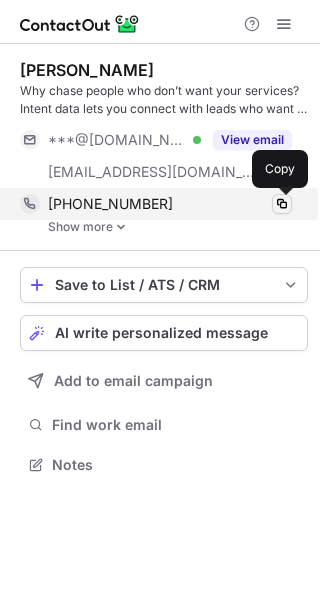 click at bounding box center [282, 204] 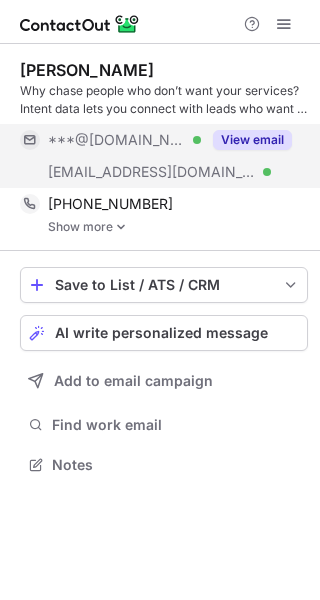 click on "View email" at bounding box center (252, 140) 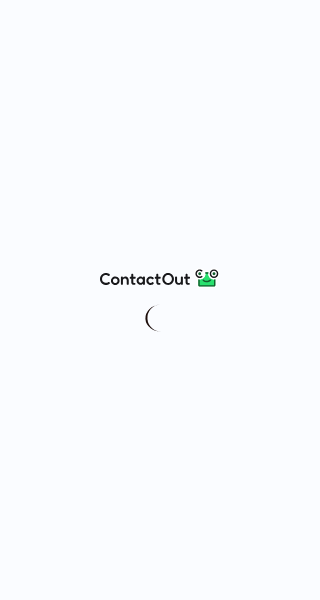 scroll, scrollTop: 0, scrollLeft: 0, axis: both 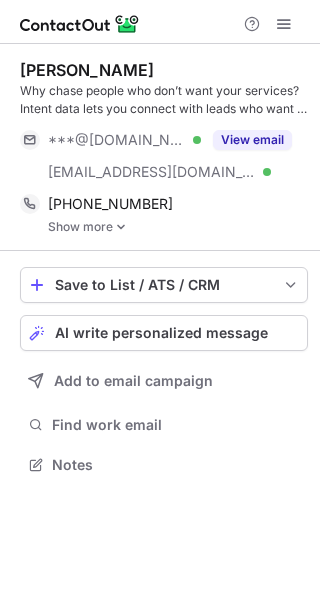 click on "Vanessa Jencks Why chase people who don’t want your services? Intent data lets you connect with leads who want to hear from you. Ask me how. ***@gmail.com Verified ***@cogya.com Verified View email +18179216142 Copy Show more" at bounding box center [164, 147] 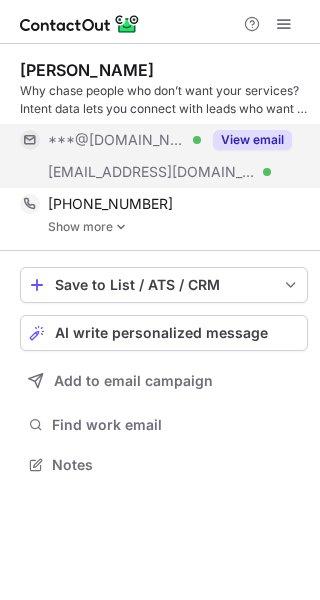 click on "View email" at bounding box center [252, 140] 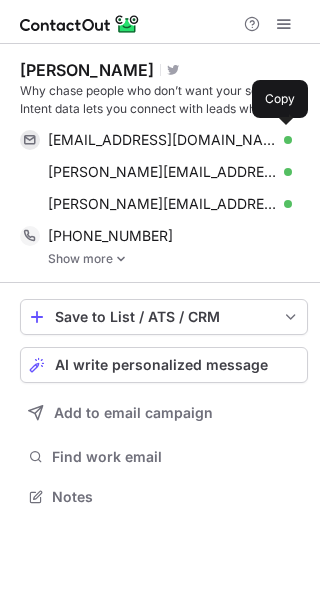 scroll, scrollTop: 9, scrollLeft: 10, axis: both 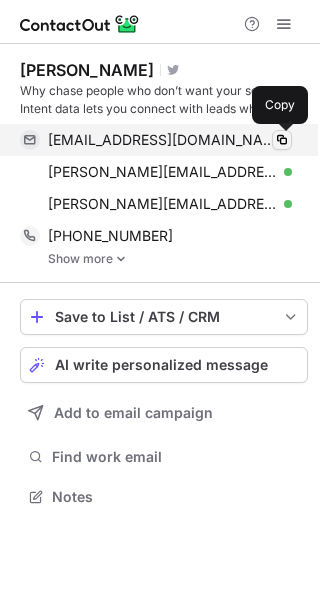 click at bounding box center [282, 140] 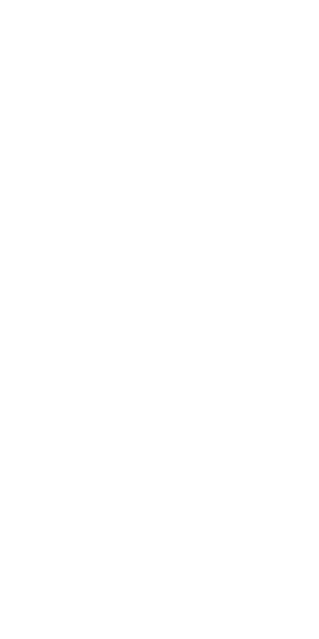 scroll, scrollTop: 0, scrollLeft: 0, axis: both 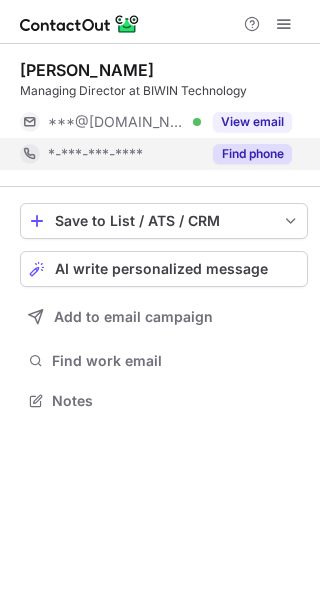click on "Find phone" at bounding box center (252, 154) 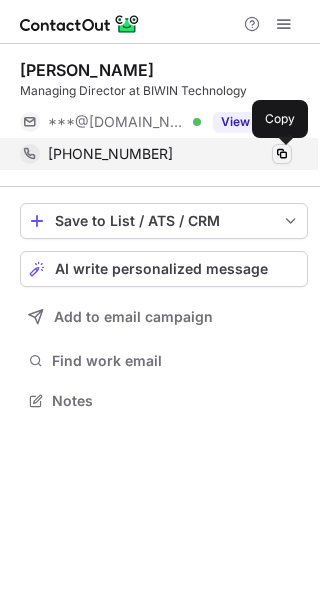 click at bounding box center (282, 154) 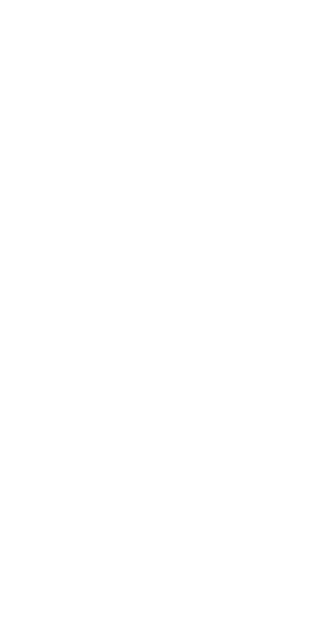 scroll, scrollTop: 0, scrollLeft: 0, axis: both 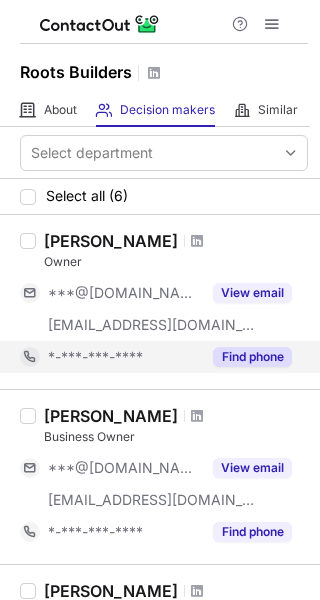 click on "Find phone" at bounding box center [252, 357] 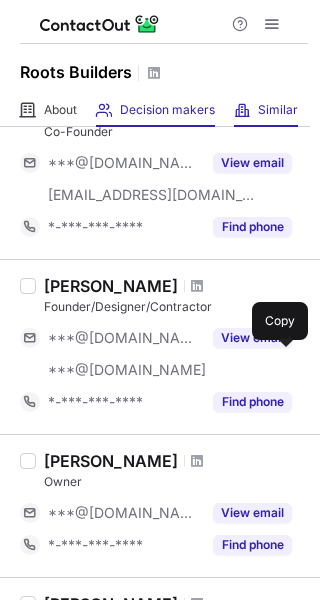 scroll, scrollTop: 250, scrollLeft: 0, axis: vertical 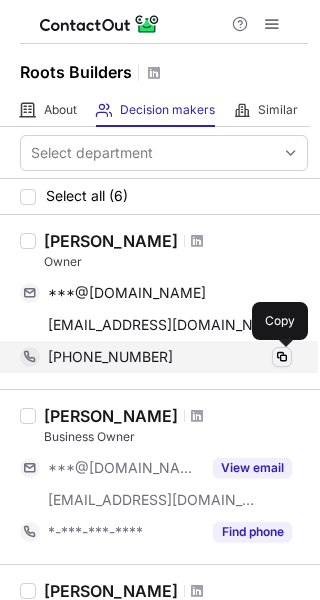 drag, startPoint x: 294, startPoint y: 123, endPoint x: 295, endPoint y: 366, distance: 243.00206 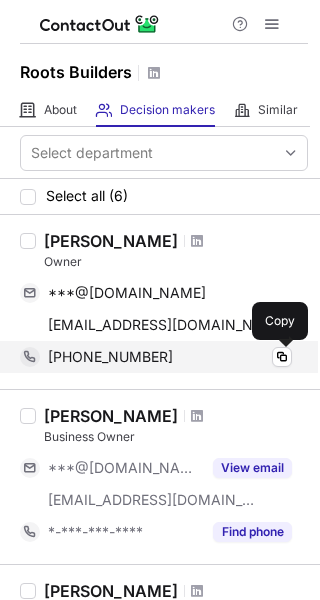 click at bounding box center [282, 357] 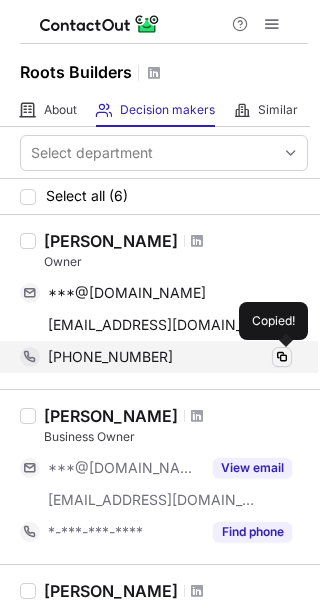 click at bounding box center [282, 357] 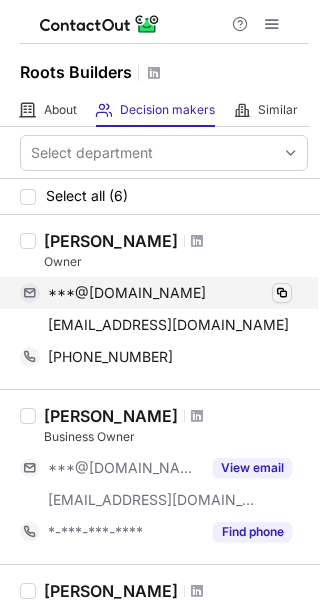 click at bounding box center [282, 293] 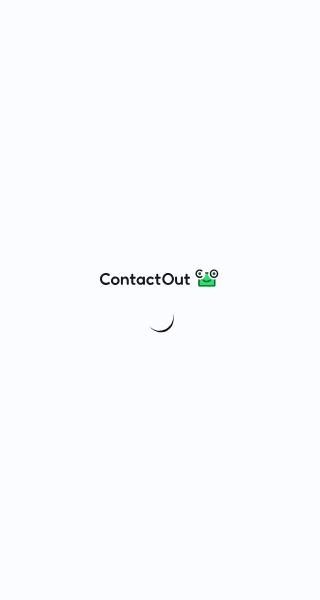 scroll, scrollTop: 0, scrollLeft: 0, axis: both 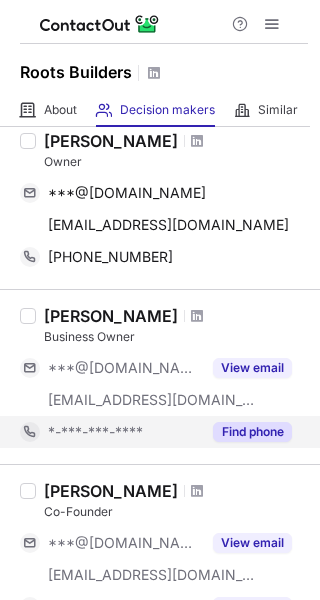 click on "Find phone" at bounding box center [252, 432] 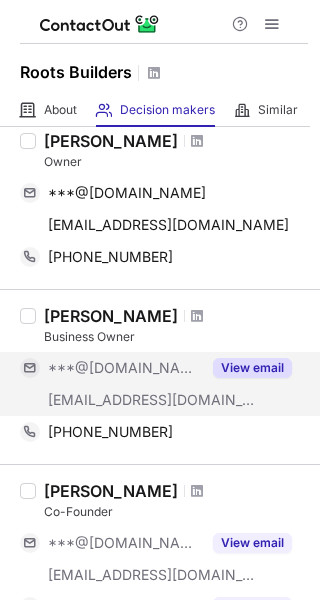 click on "View email" at bounding box center (252, 368) 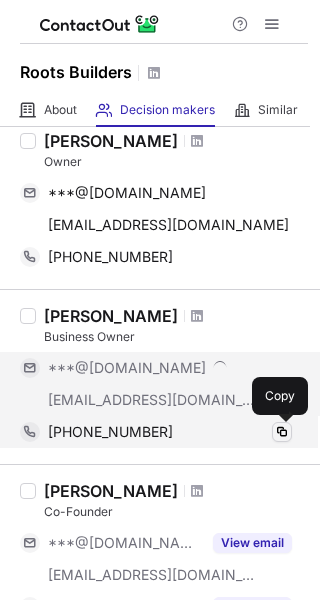 click at bounding box center (282, 432) 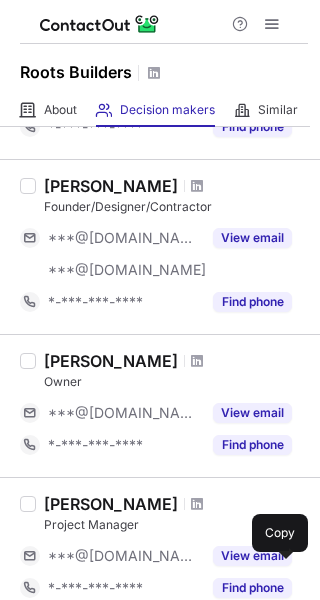 scroll, scrollTop: 600, scrollLeft: 0, axis: vertical 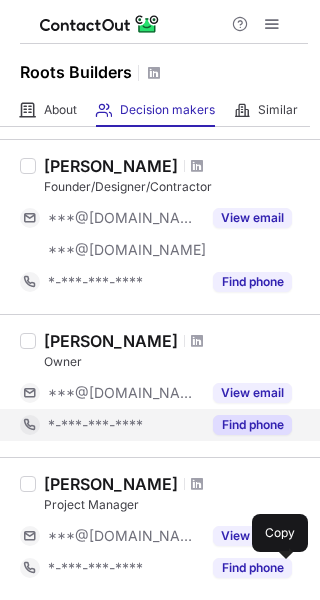 click on "Find phone" at bounding box center (252, 425) 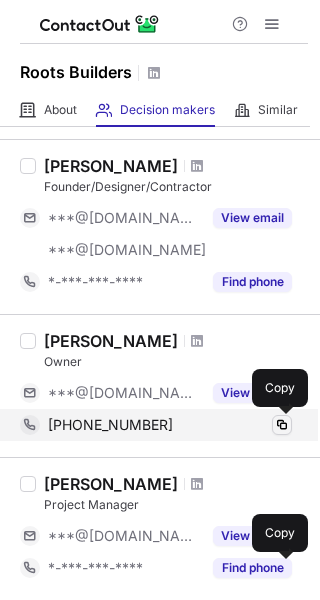 click at bounding box center (282, 425) 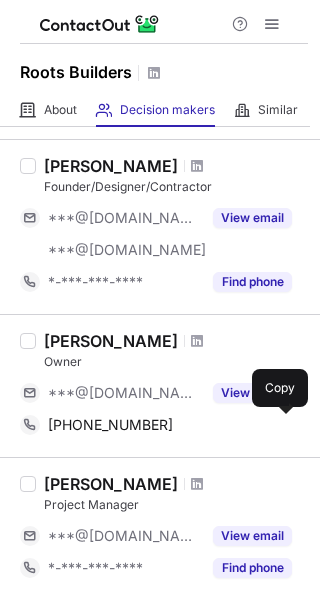 scroll, scrollTop: 750, scrollLeft: 0, axis: vertical 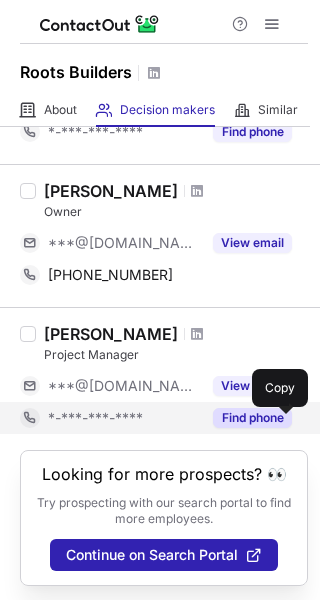 click on "Find phone" at bounding box center [252, 418] 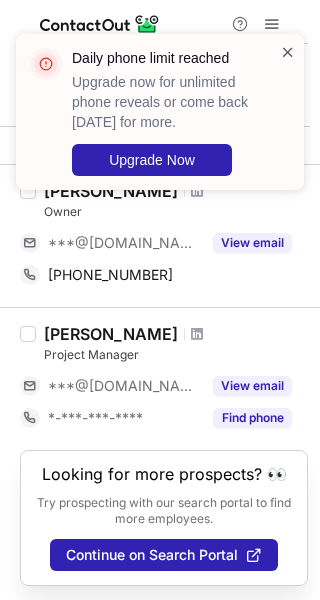 click at bounding box center (288, 52) 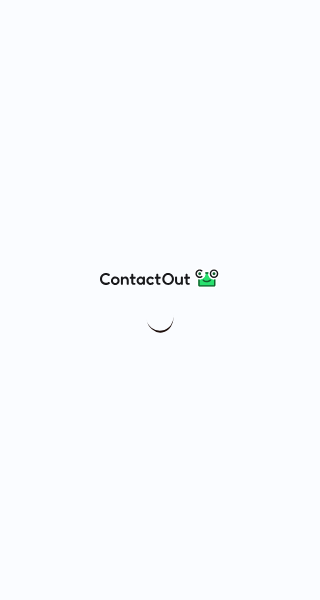 scroll, scrollTop: 0, scrollLeft: 0, axis: both 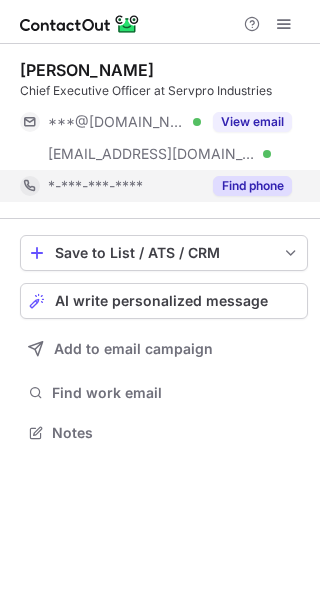 click on "Find phone" at bounding box center [252, 186] 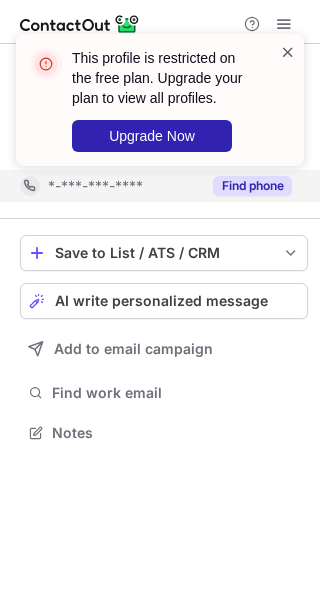 click at bounding box center [288, 52] 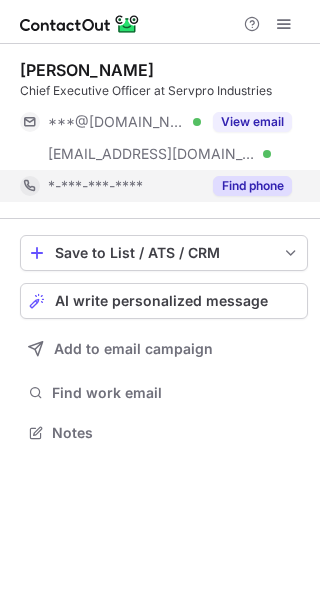 click on "This profile is restricted on the free plan. Upgrade your plan to view all profiles. Upgrade Now" at bounding box center [173, 100] 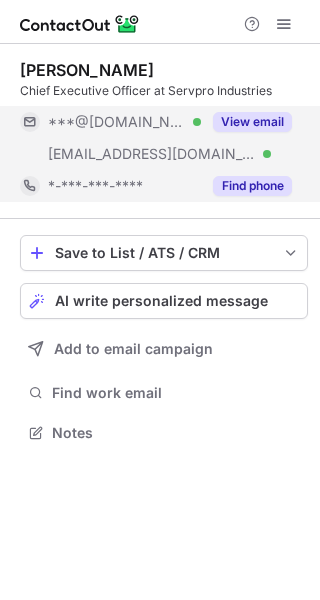 click on "View email" at bounding box center (252, 122) 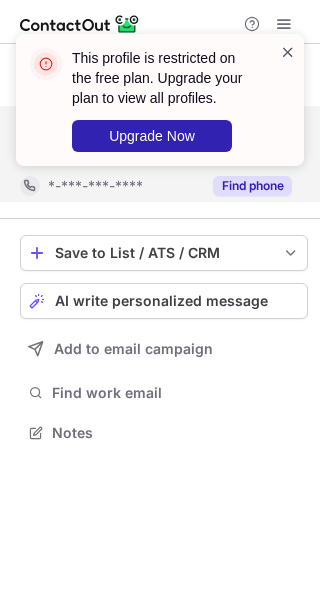 click at bounding box center (288, 52) 